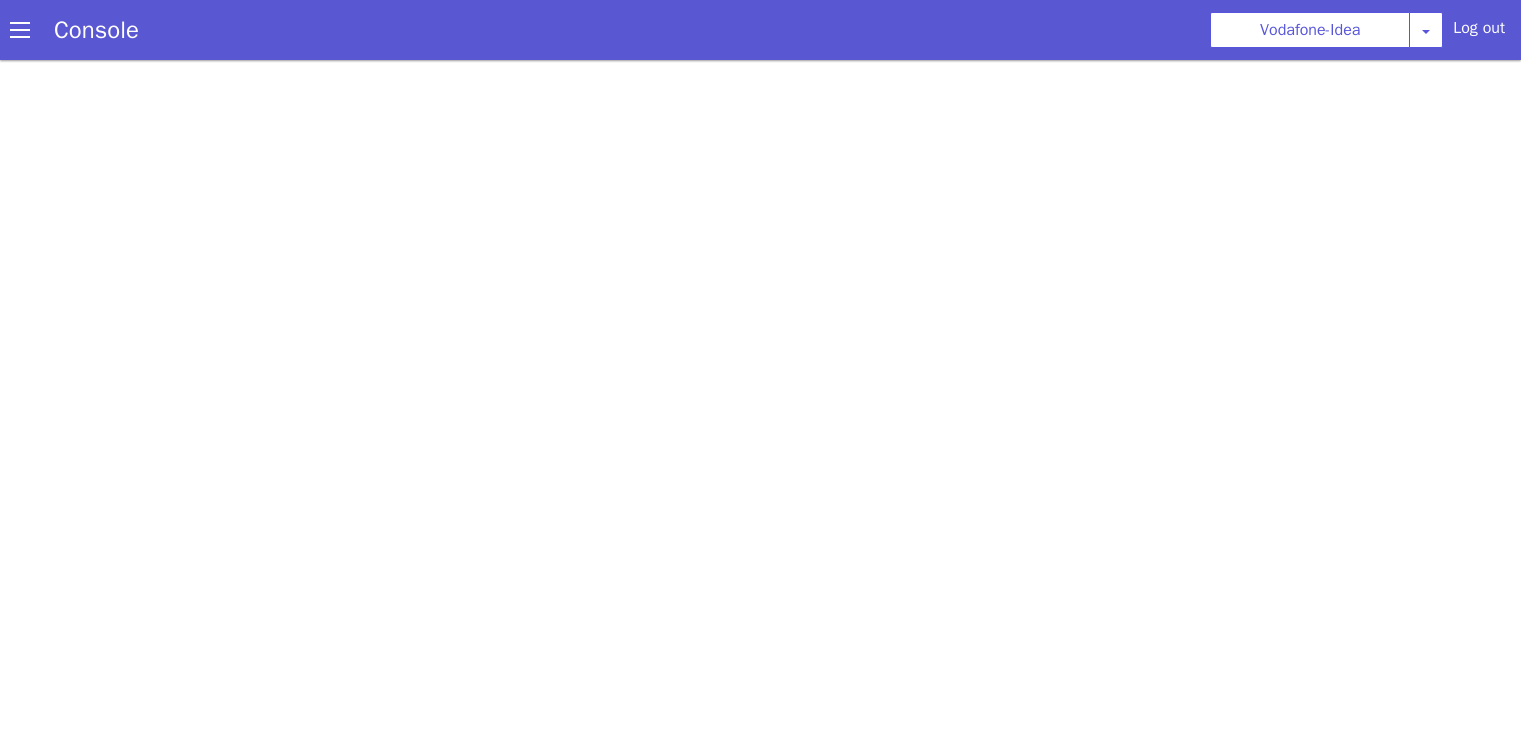 scroll, scrollTop: 5, scrollLeft: 0, axis: vertical 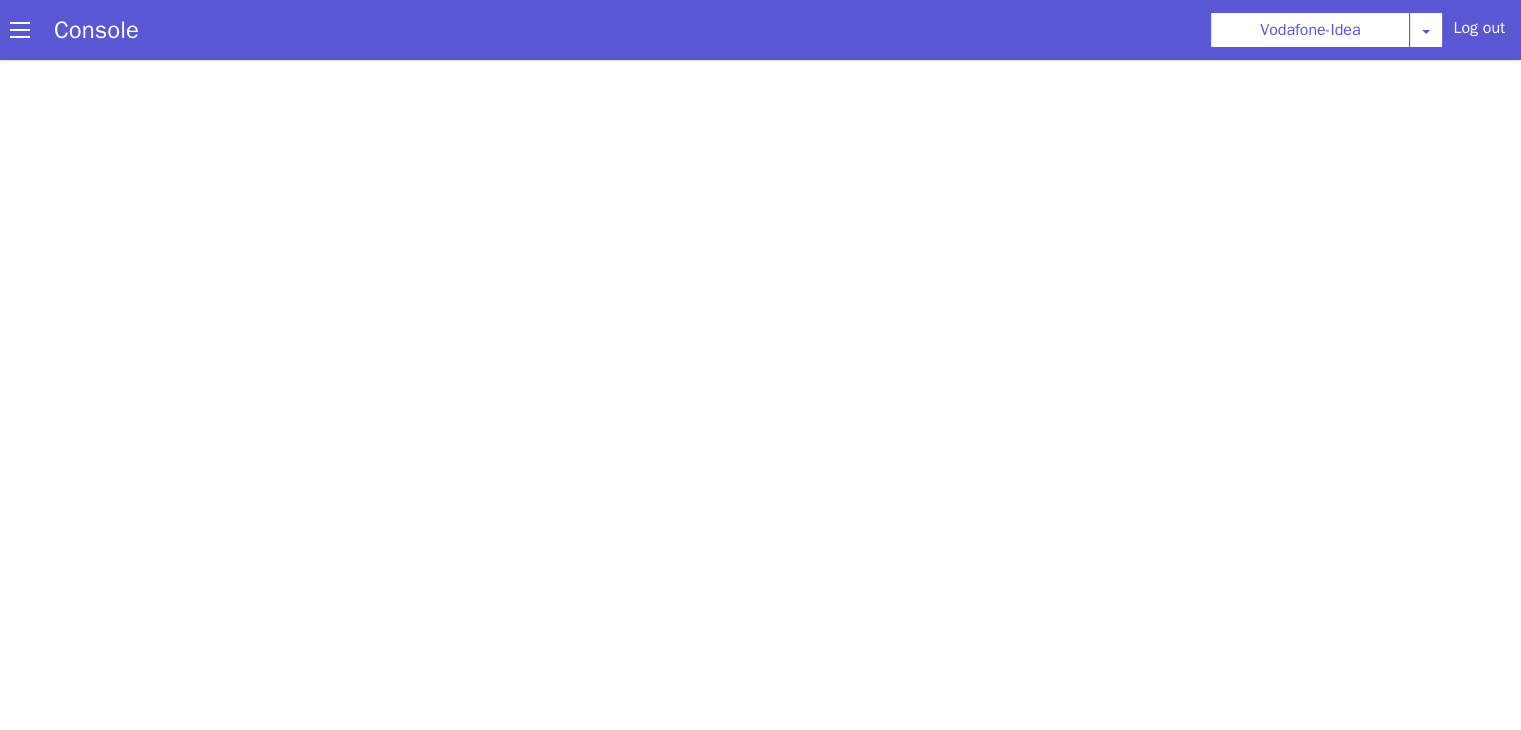select on "HANGUP" 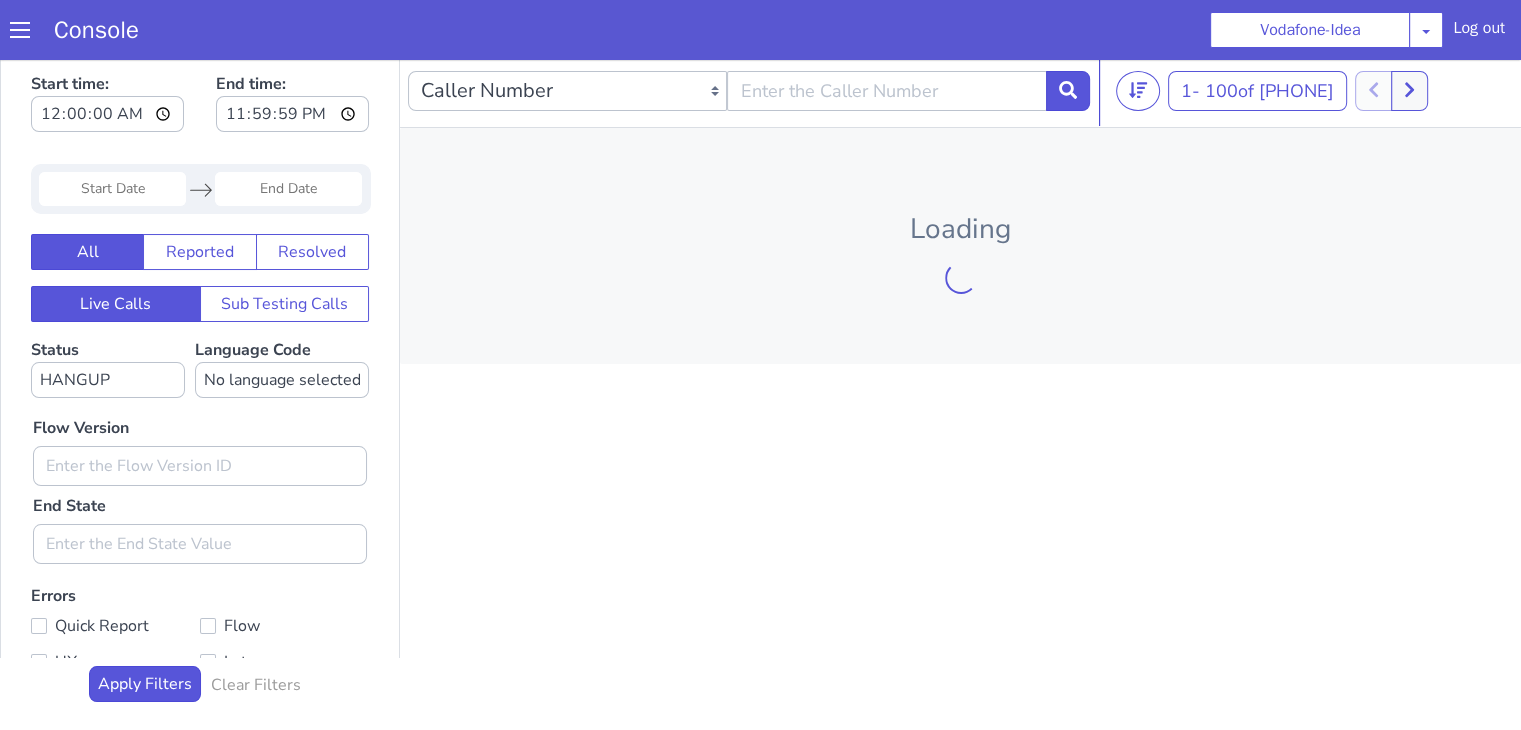 scroll, scrollTop: 0, scrollLeft: 0, axis: both 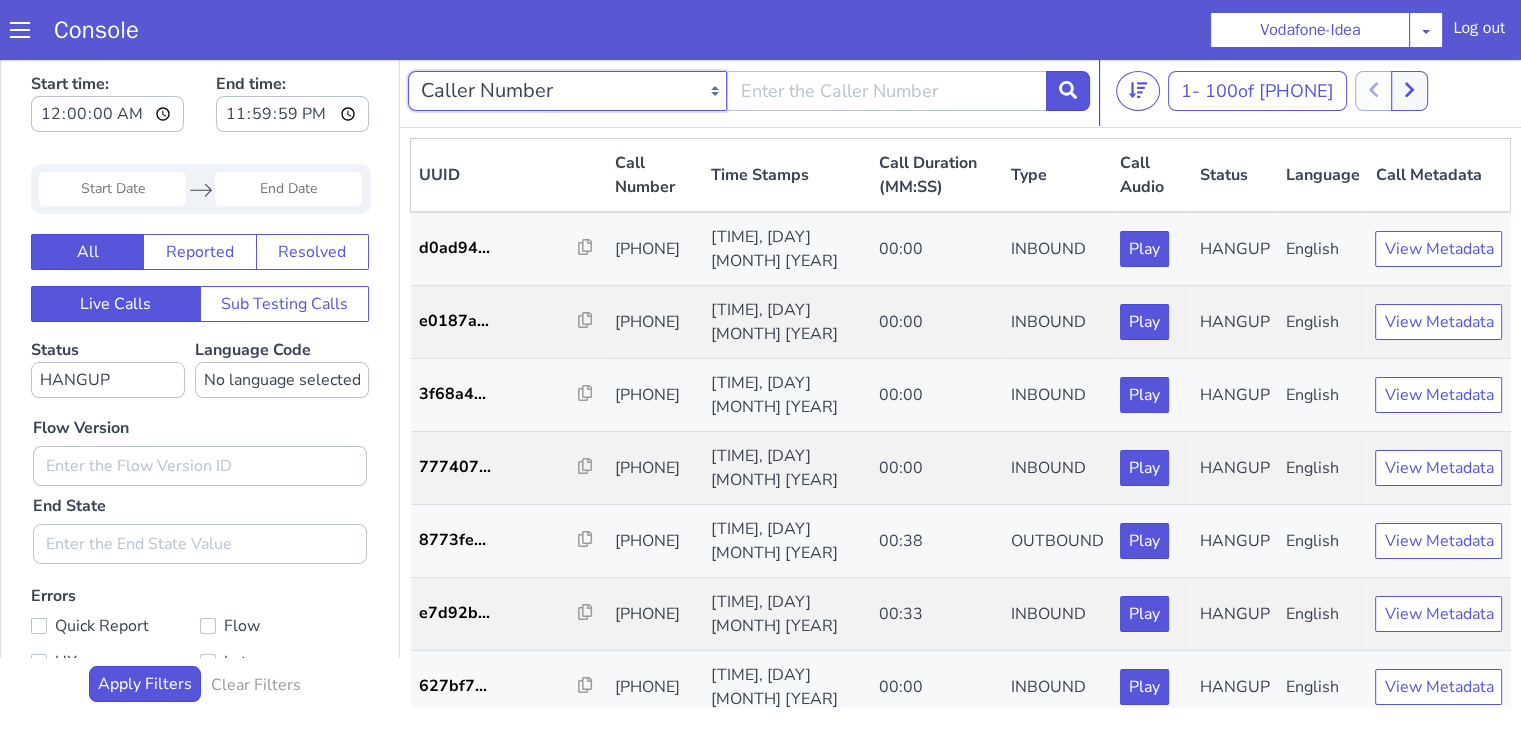 click on "Caller Number Call UUID Custom Parameter" at bounding box center (567, 91) 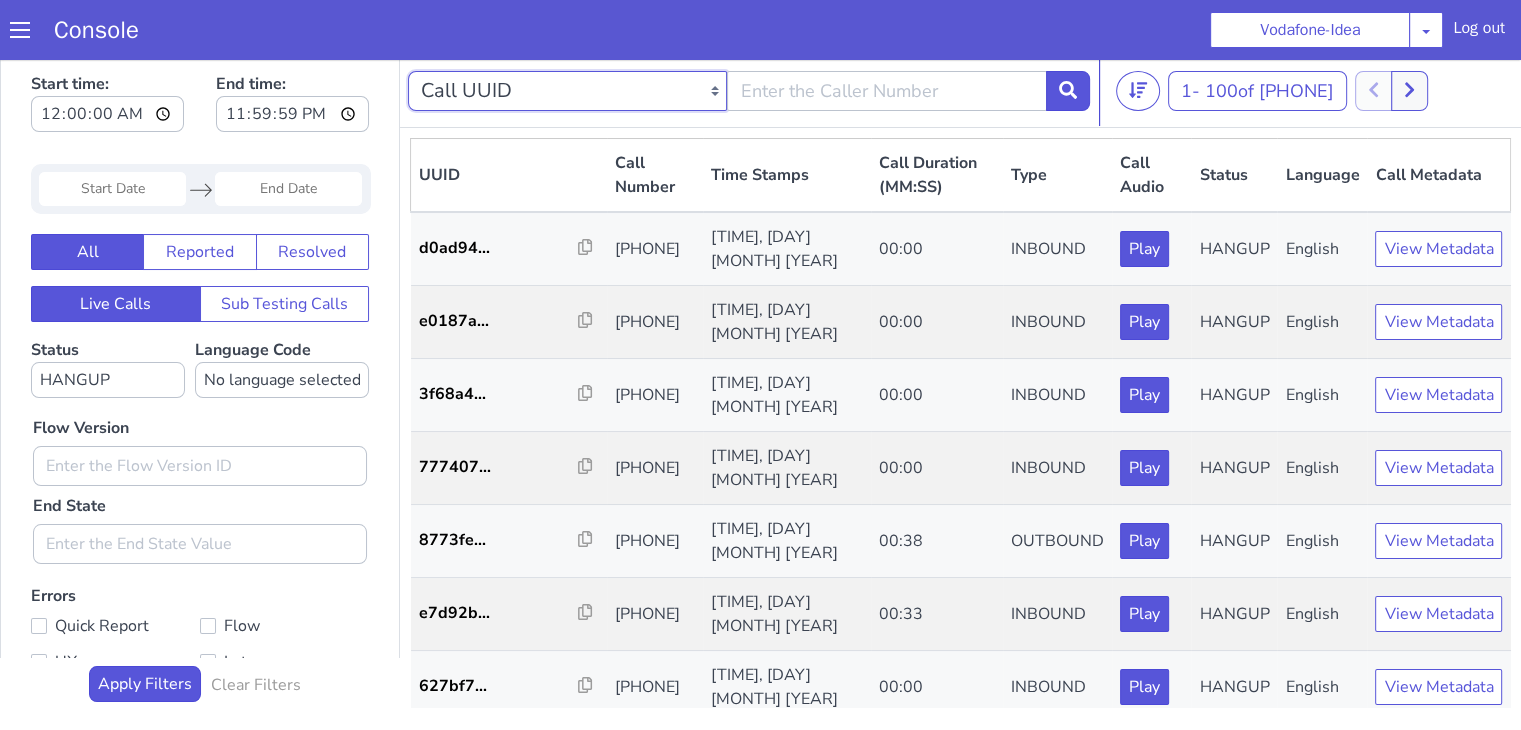 click on "Caller Number Call UUID Custom Parameter" at bounding box center [567, 91] 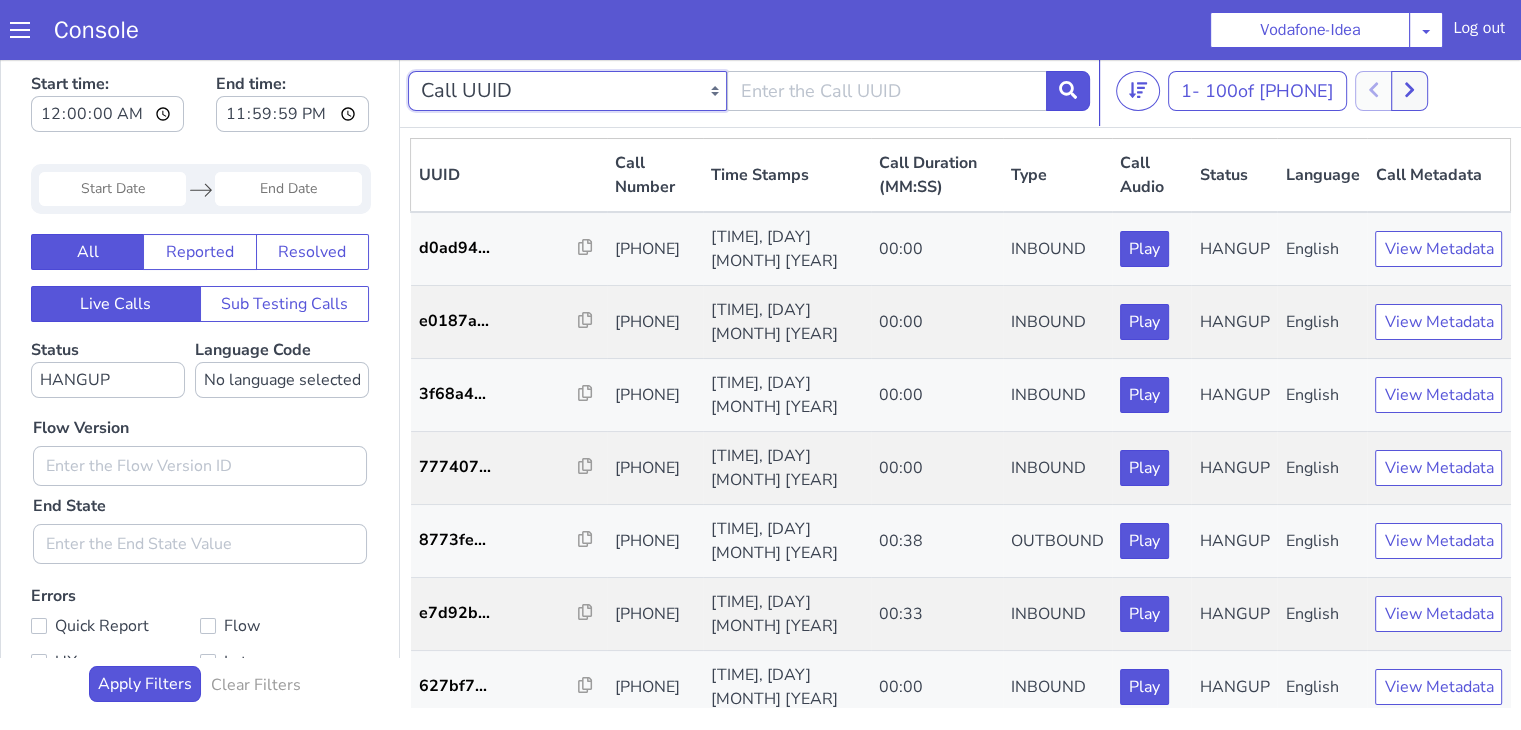 drag, startPoint x: 582, startPoint y: 101, endPoint x: 560, endPoint y: 108, distance: 23.086792 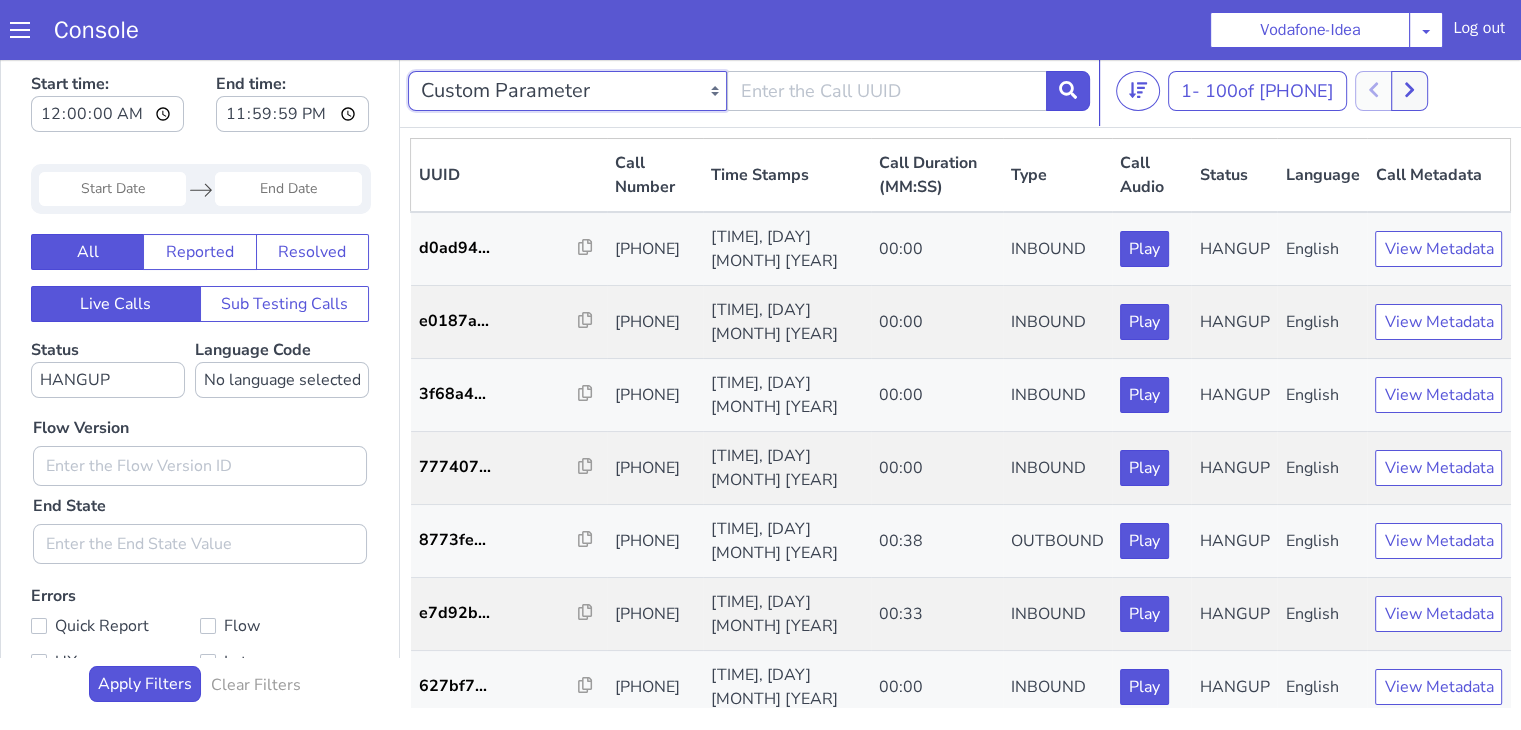 click on "Caller Number Call UUID Custom Parameter" at bounding box center (567, 91) 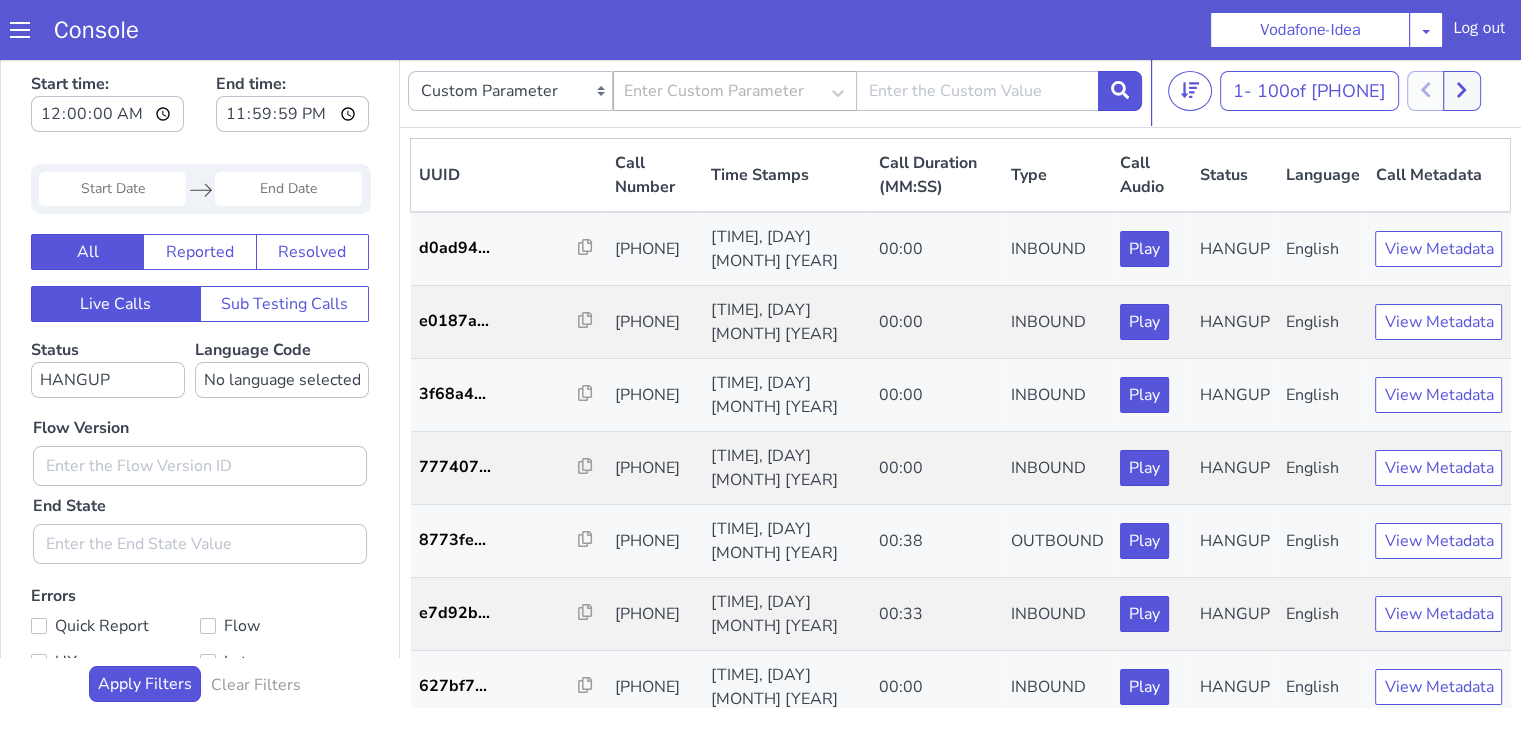 click on "Enter Custom Parameter" at bounding box center (714, 91) 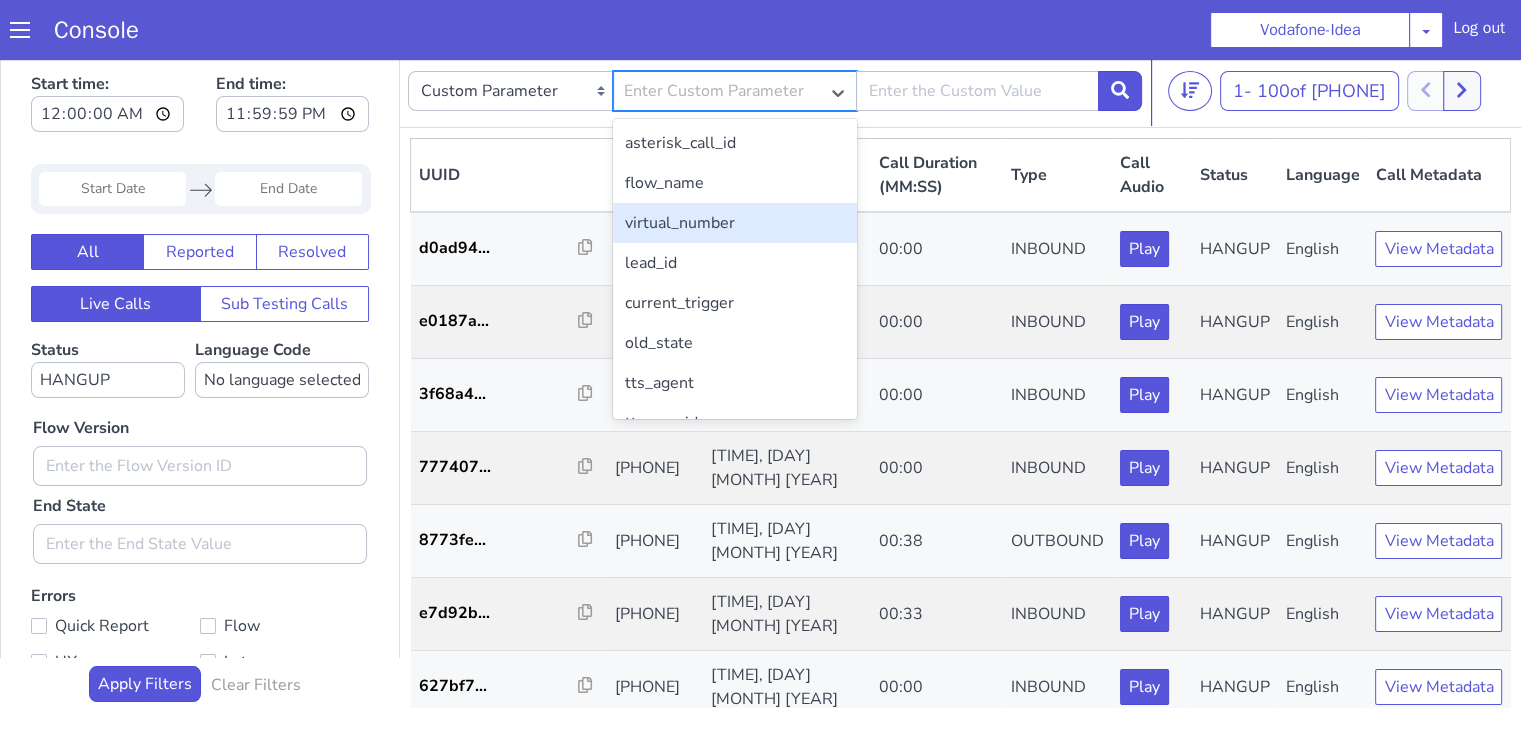 click on "virtual_number" at bounding box center (734, 223) 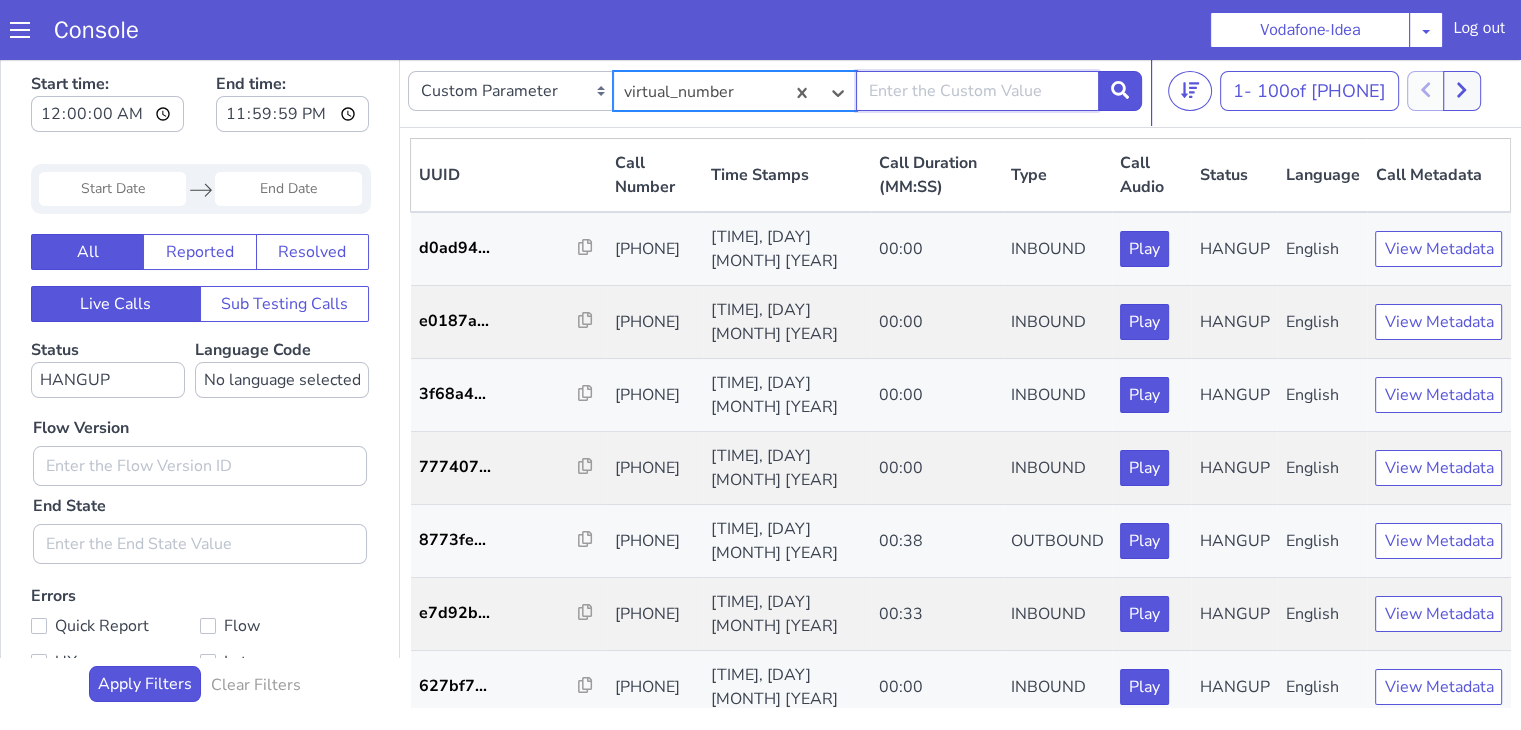 click at bounding box center [977, 91] 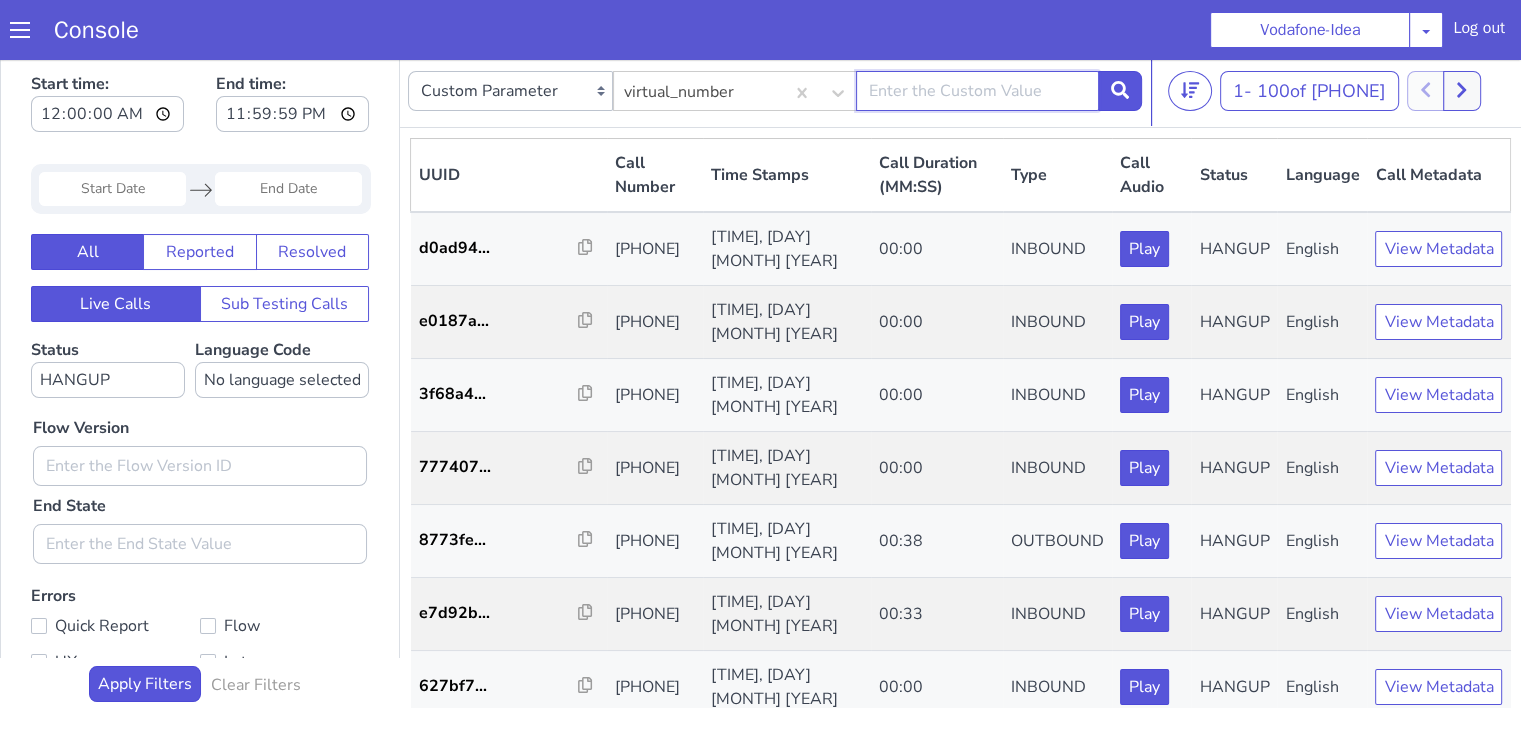 paste on "[PHONE]" 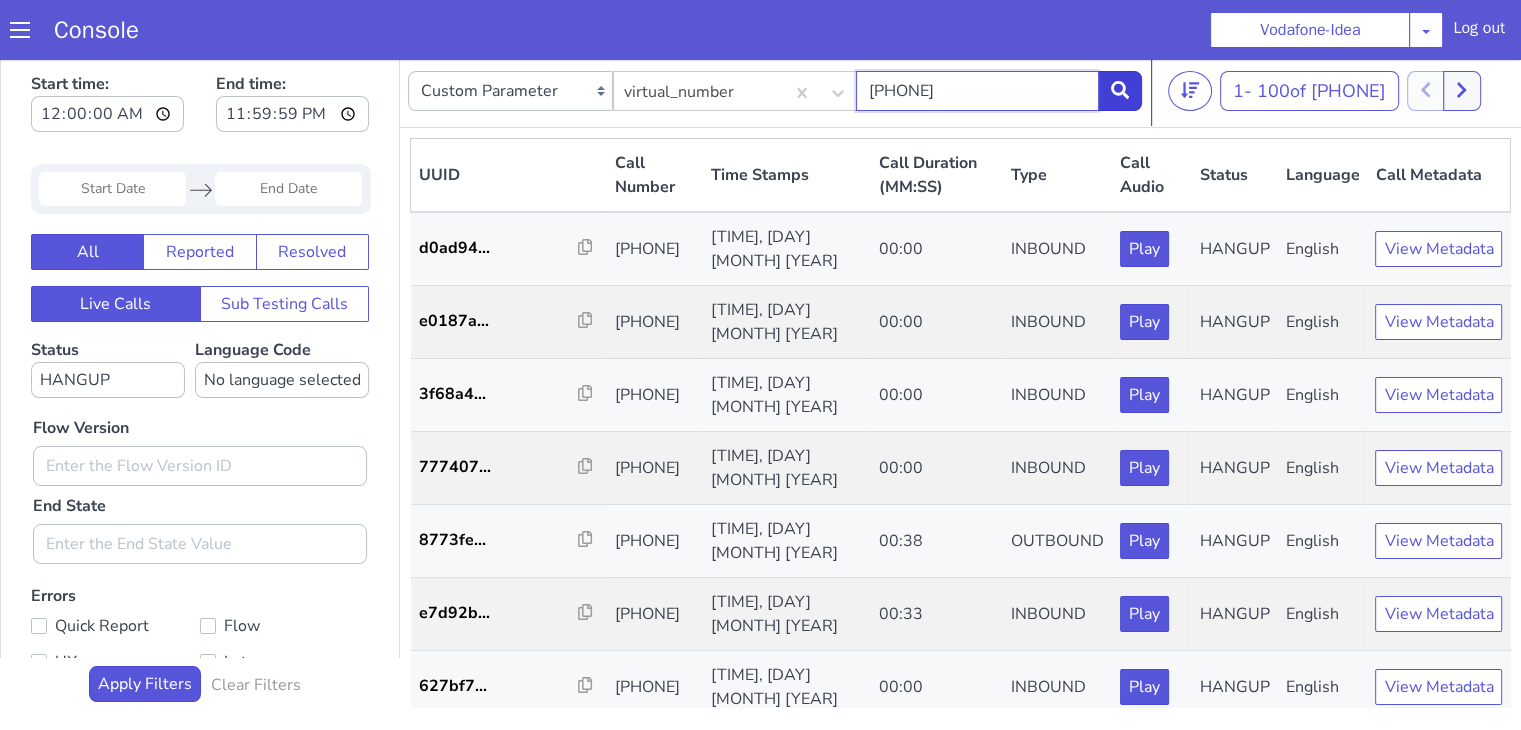 type on "[PHONE]" 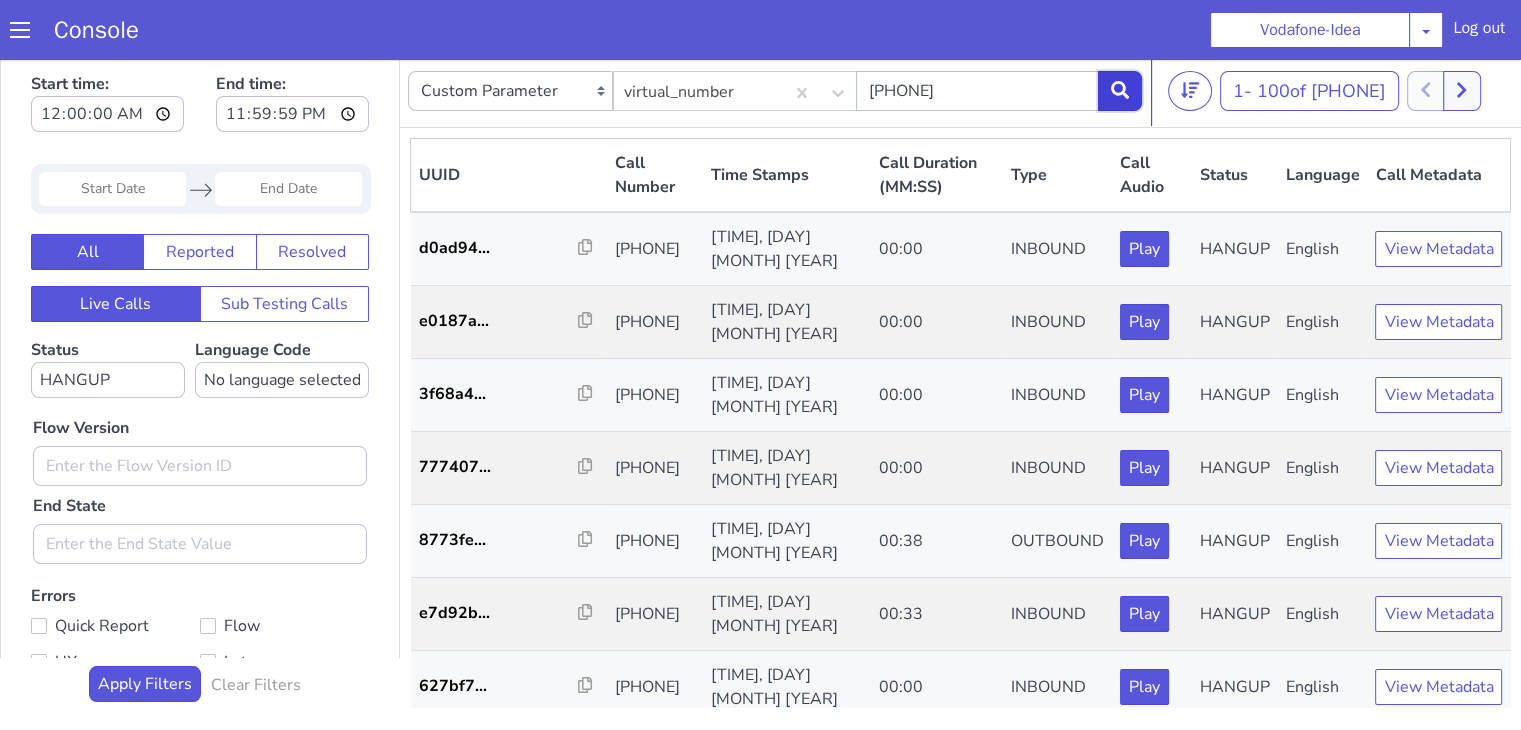click 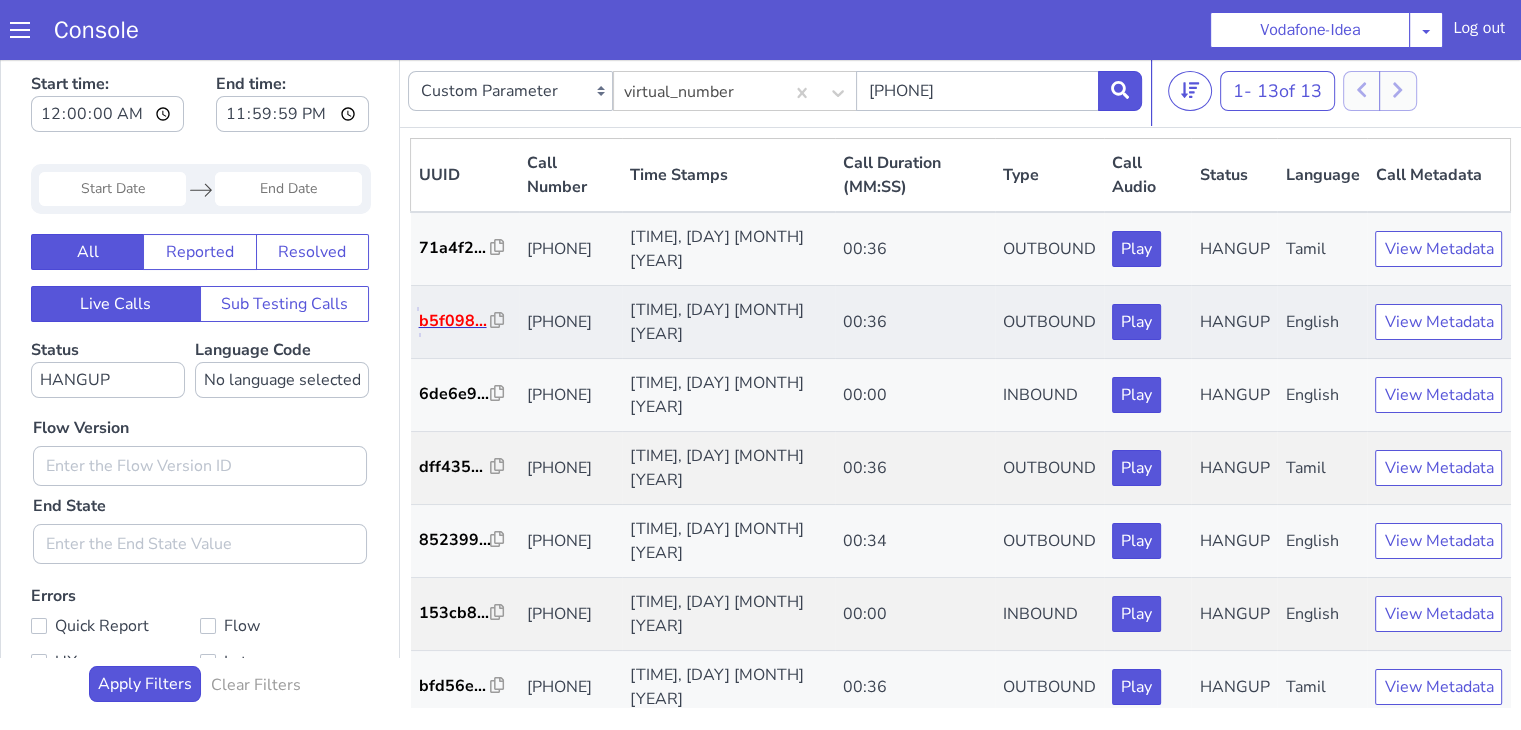 click on "b5f098..." at bounding box center [455, 321] 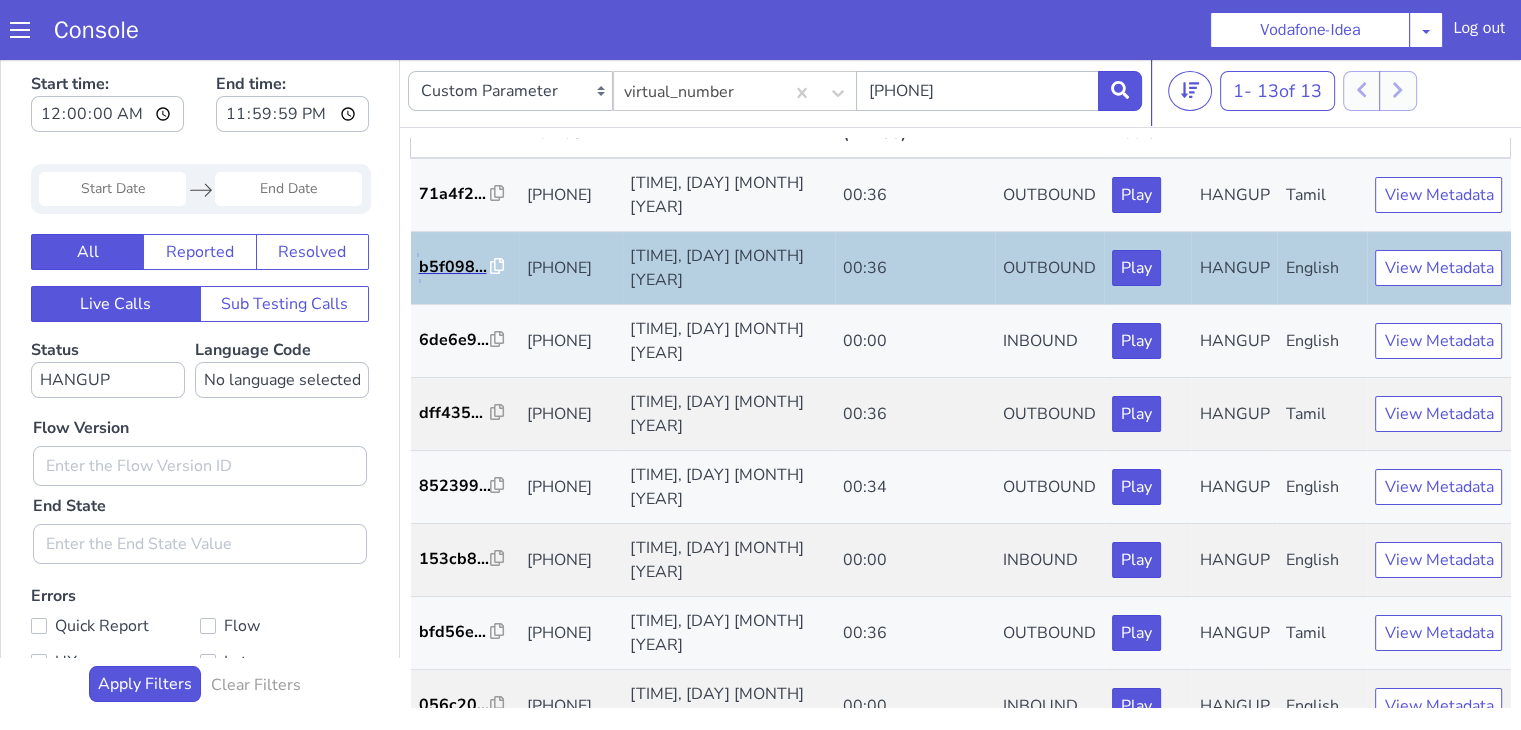 scroll, scrollTop: 100, scrollLeft: 0, axis: vertical 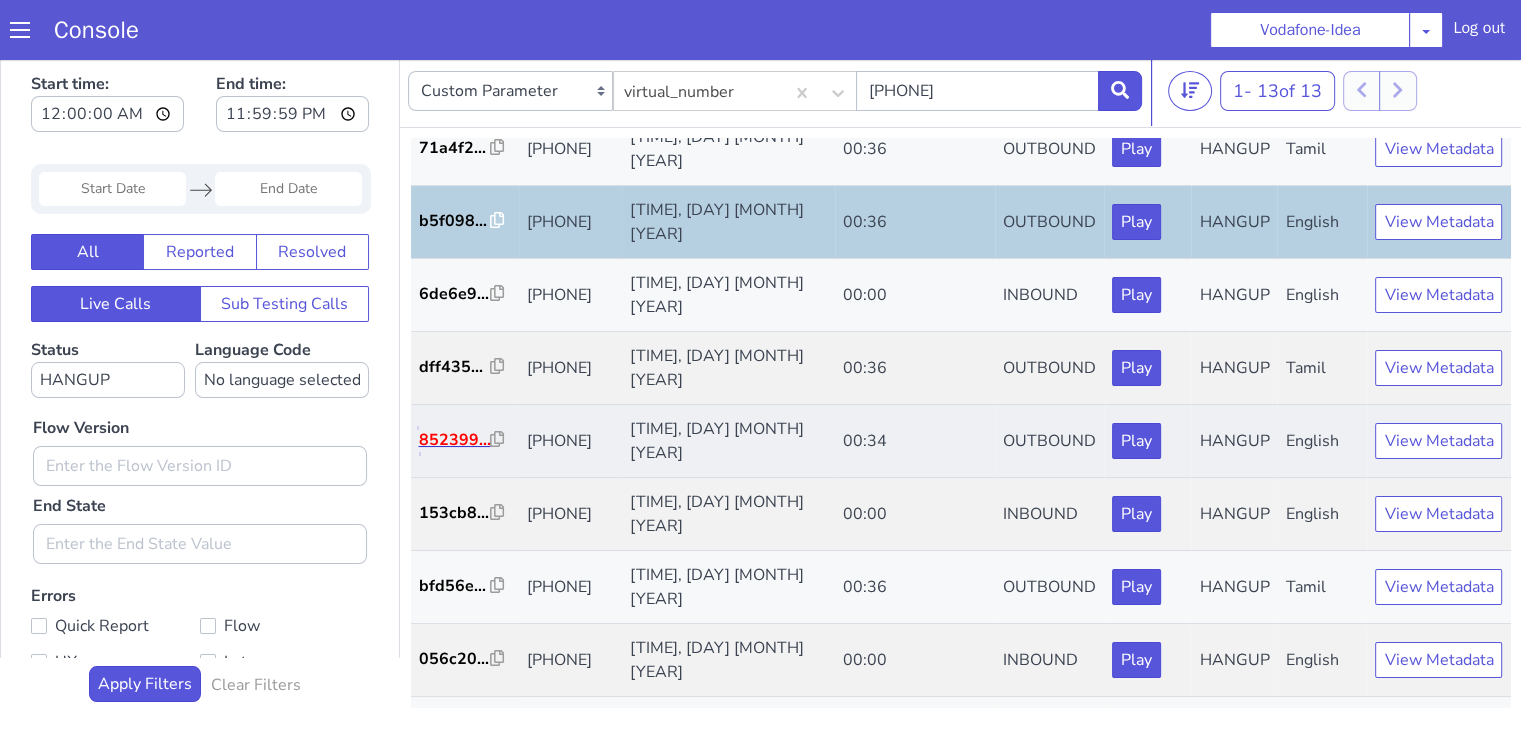 click on "852399..." at bounding box center [455, 440] 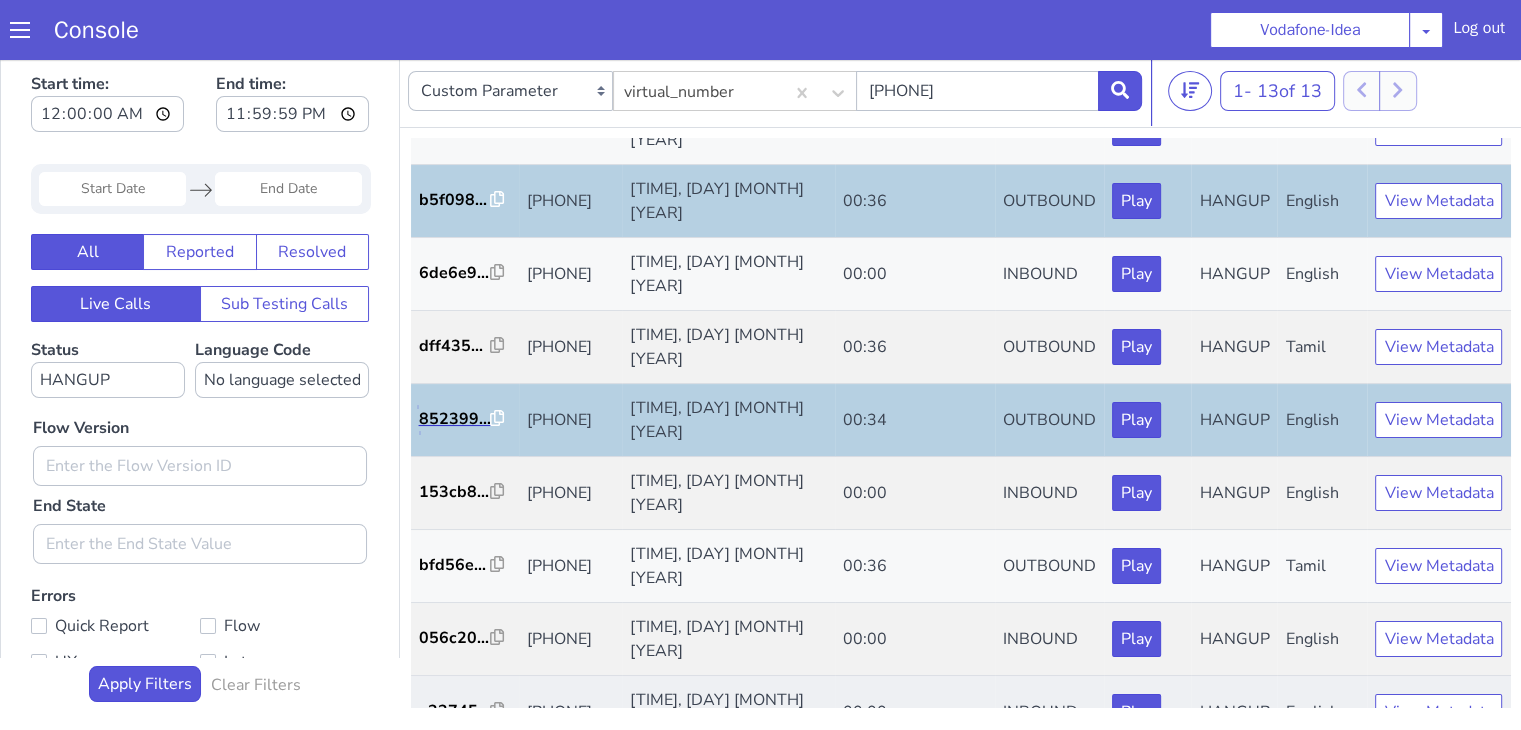 scroll, scrollTop: 0, scrollLeft: 0, axis: both 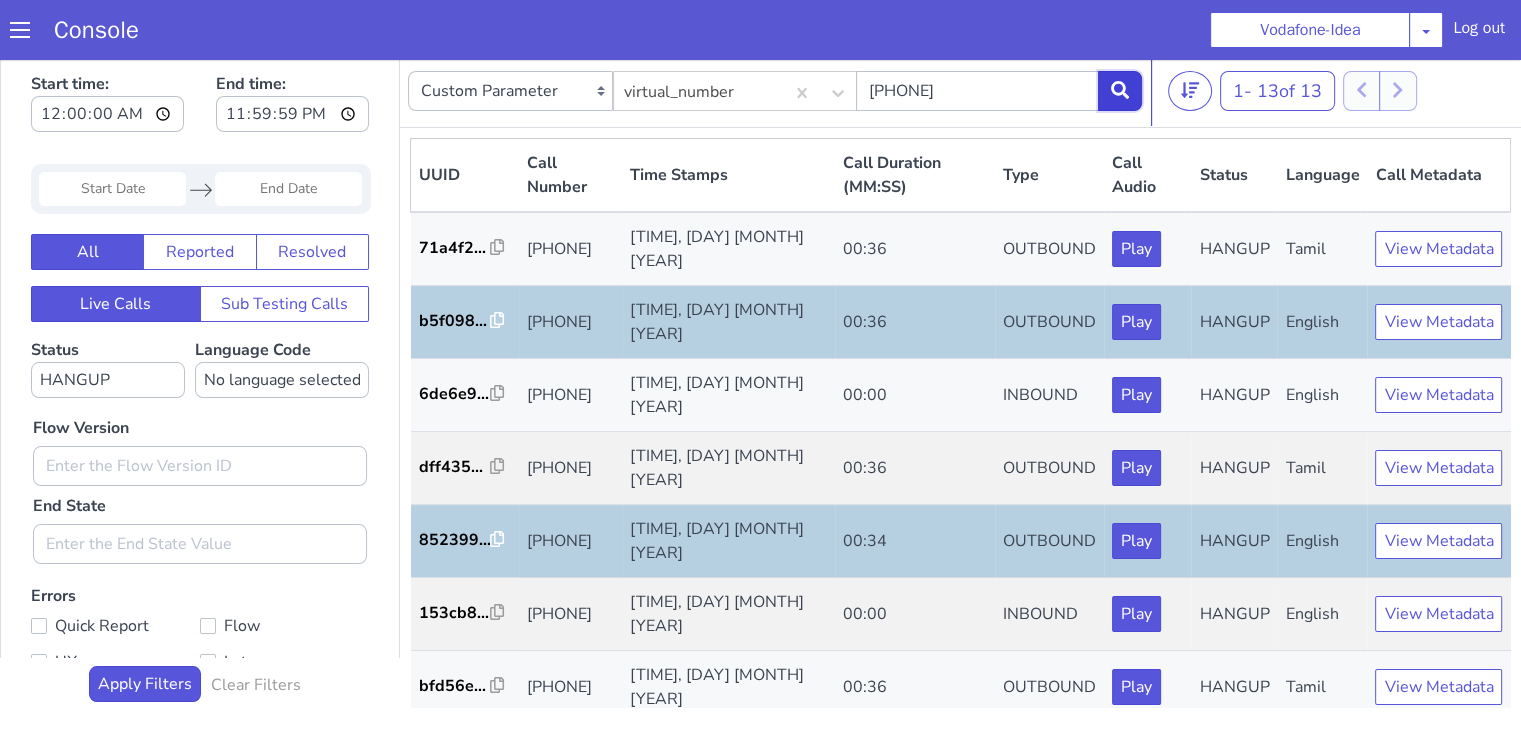 click 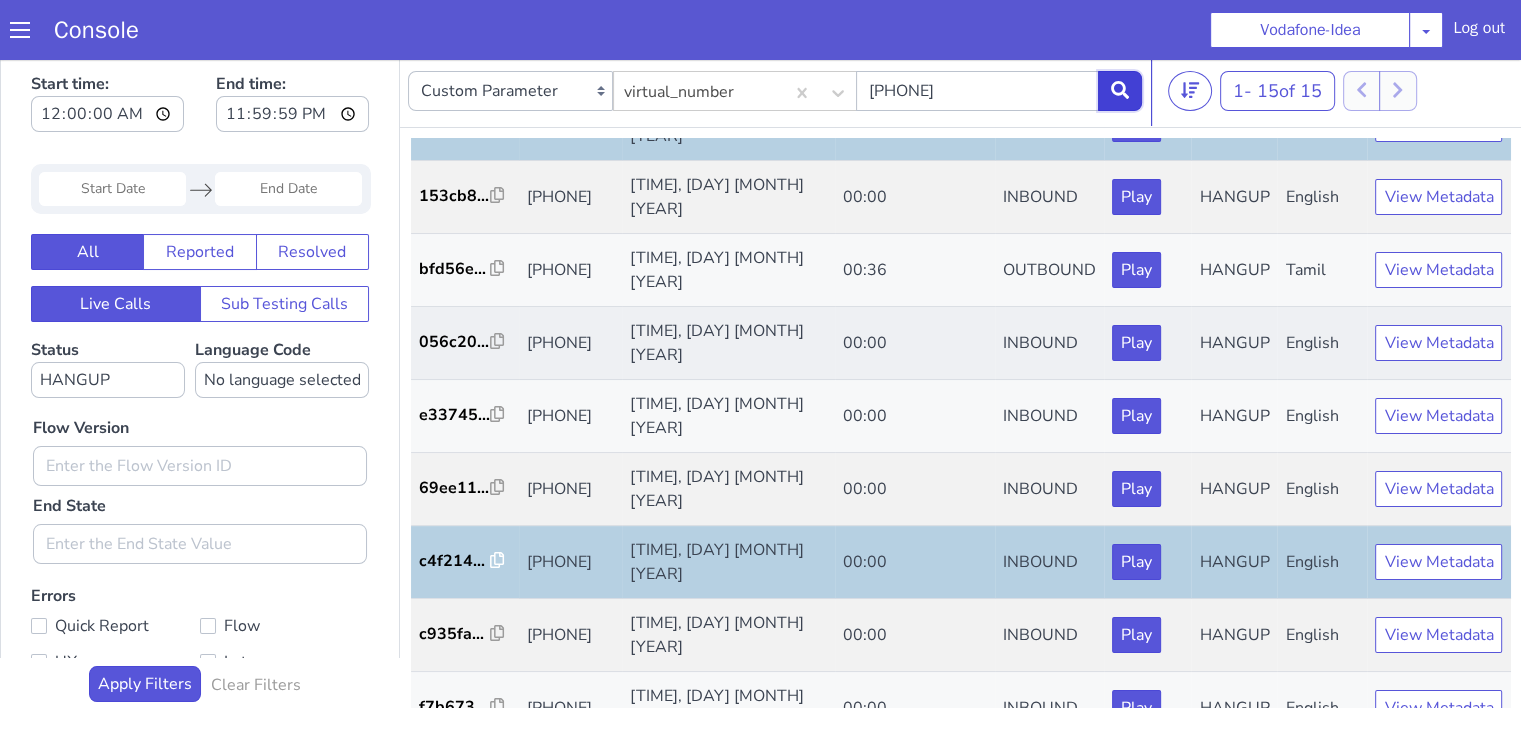 scroll, scrollTop: 597, scrollLeft: 0, axis: vertical 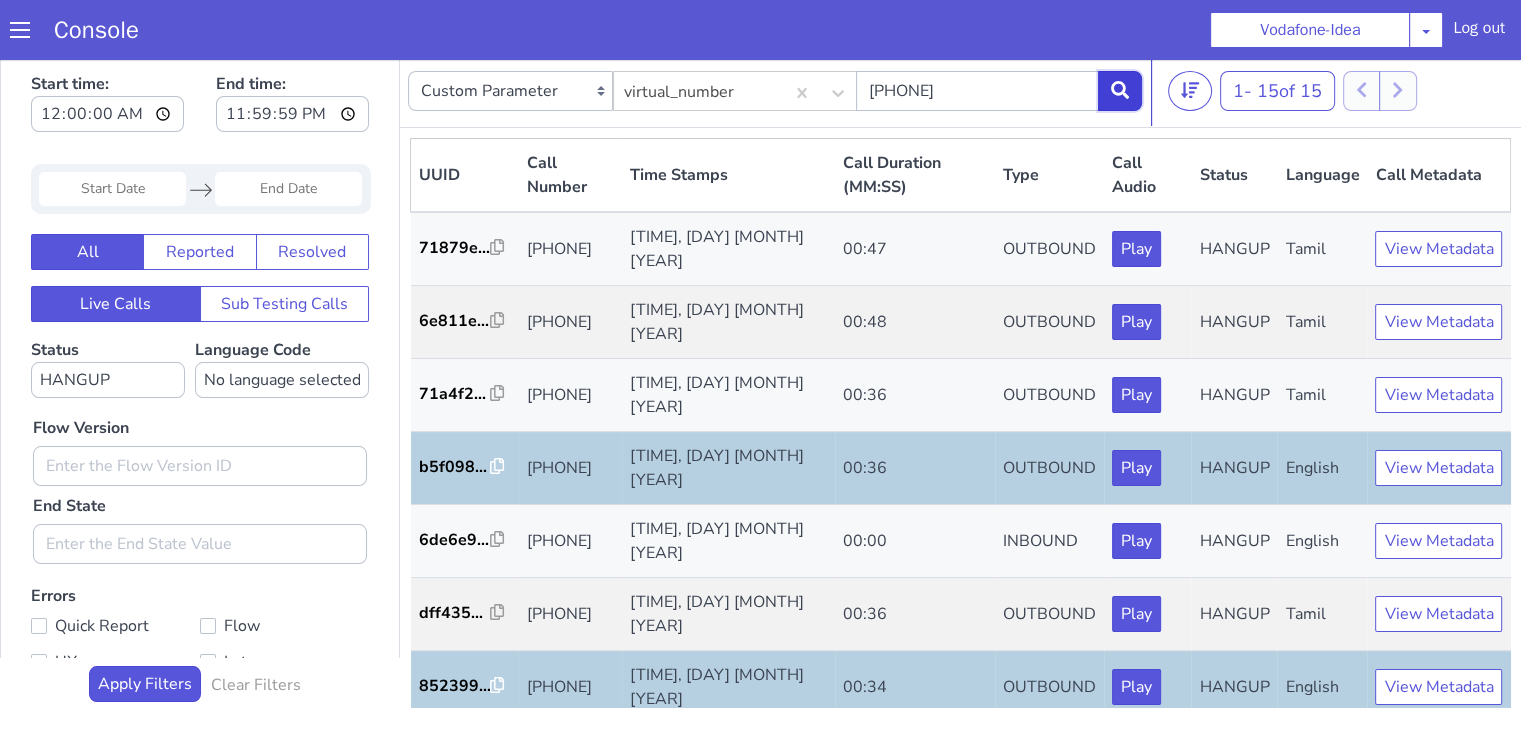 click at bounding box center (1120, 91) 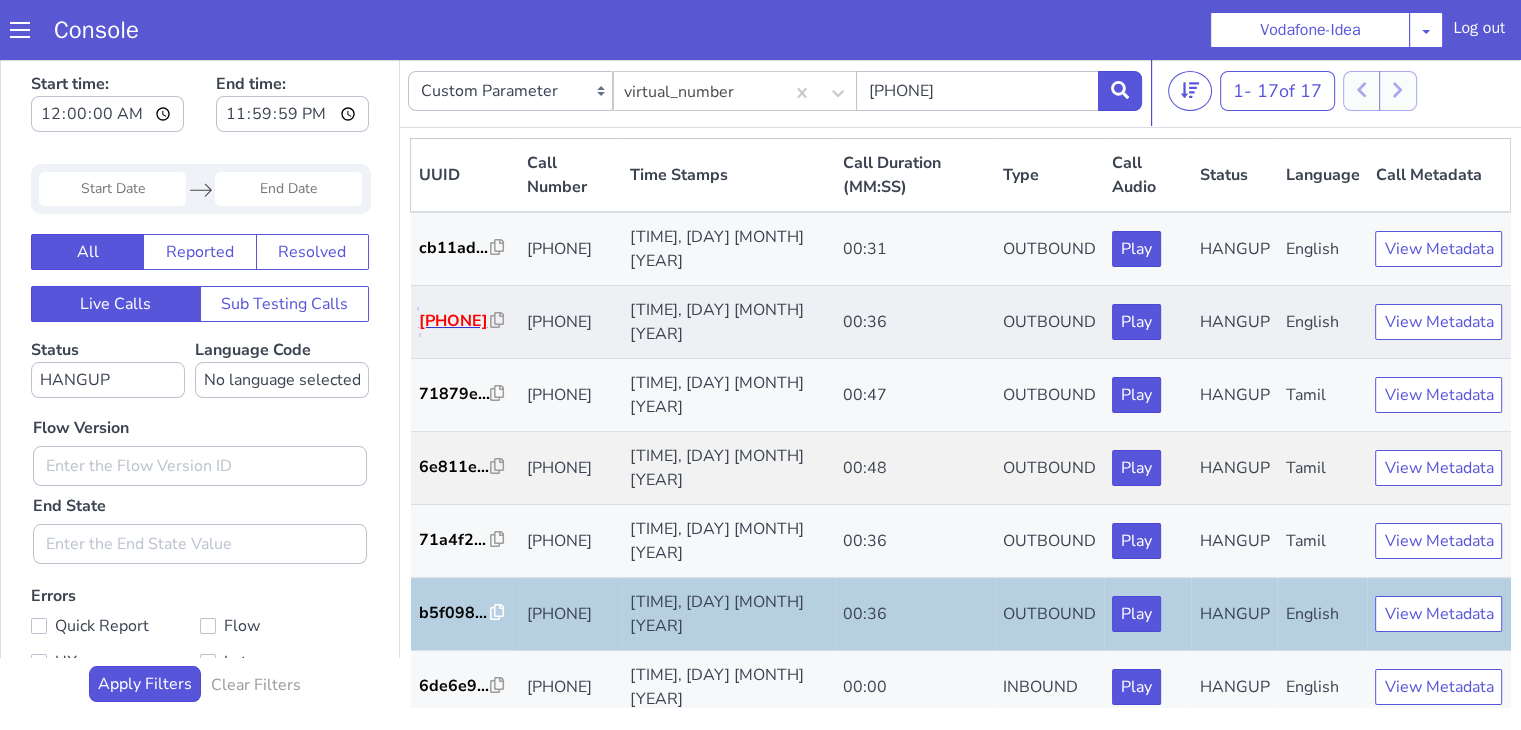 click on "[PHONE]" at bounding box center (455, 321) 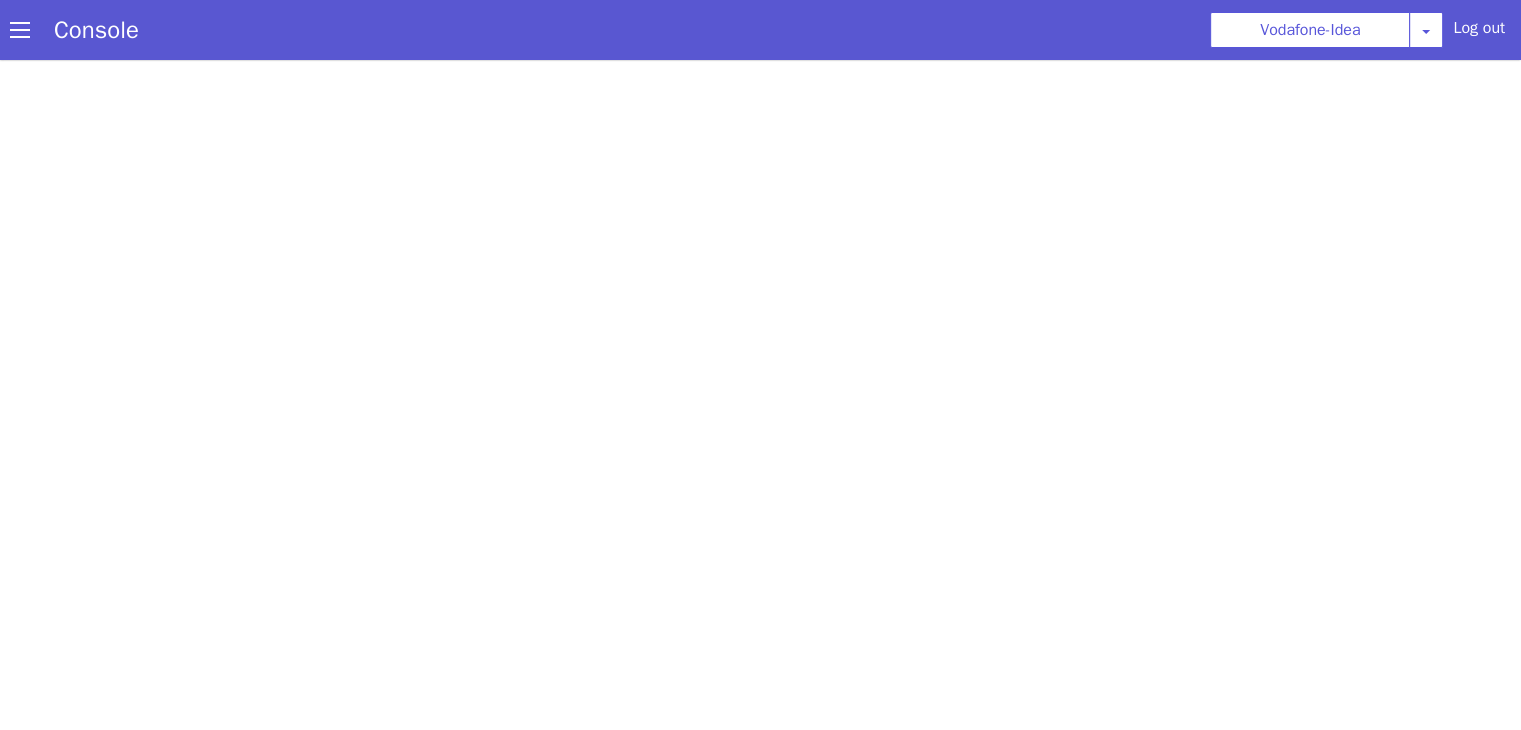 scroll, scrollTop: 0, scrollLeft: 0, axis: both 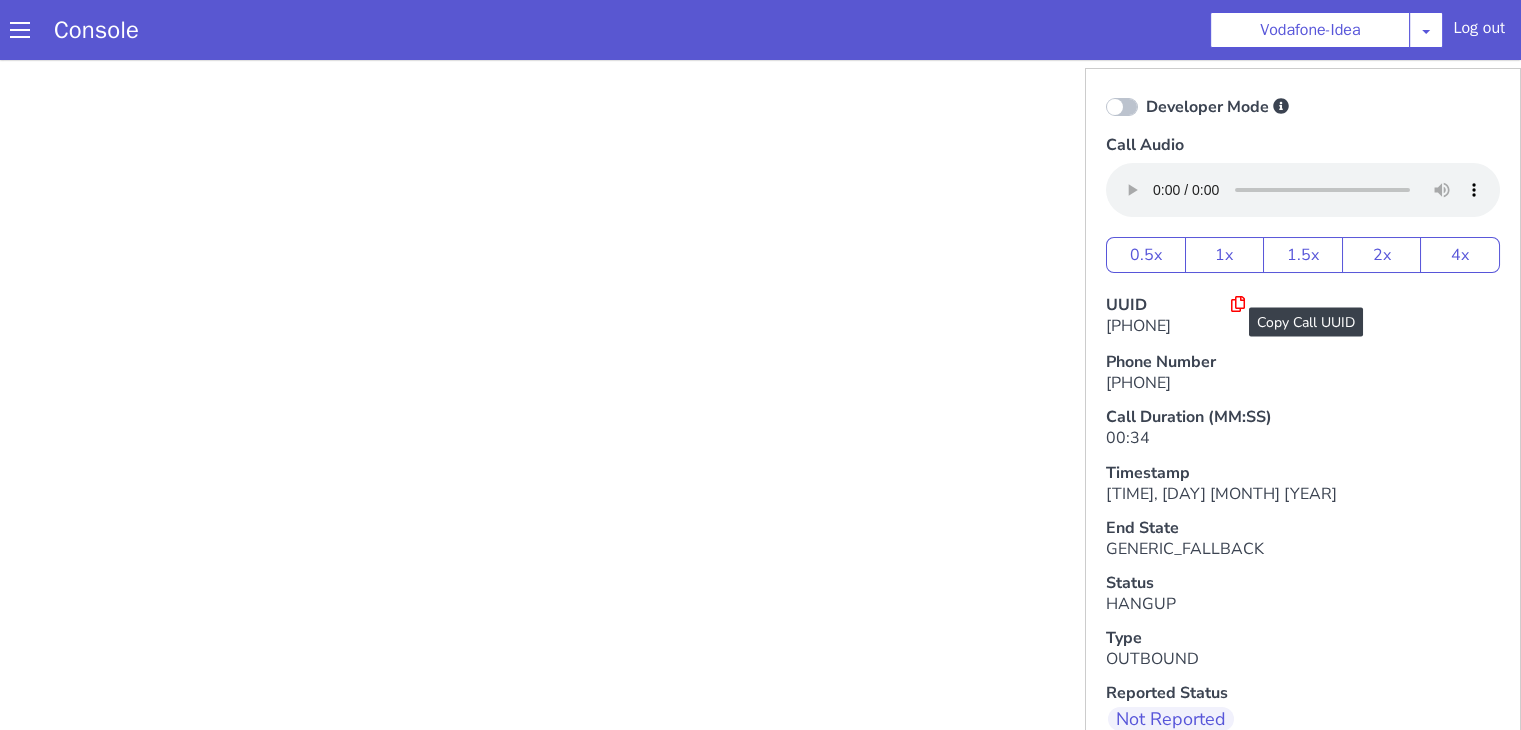 click 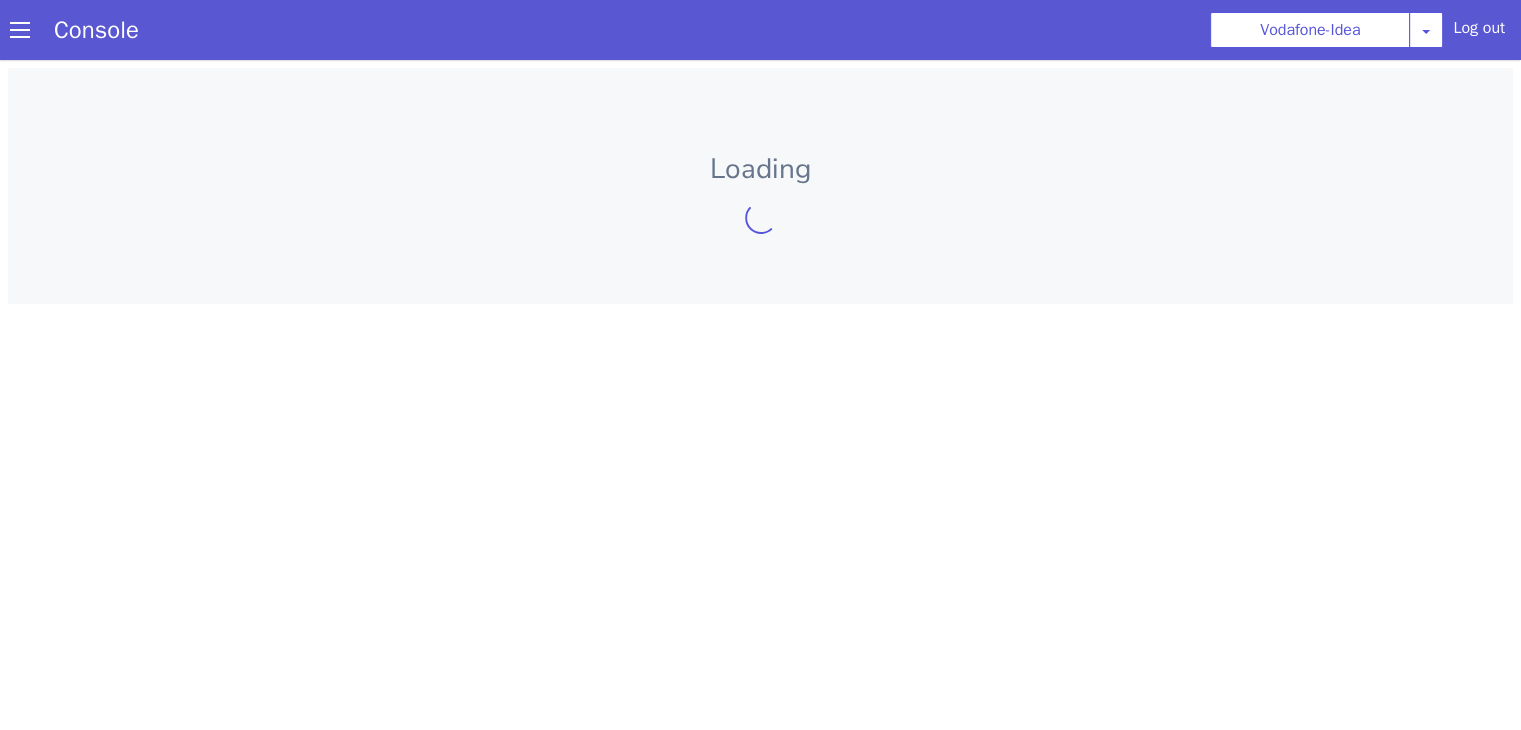 scroll, scrollTop: 0, scrollLeft: 0, axis: both 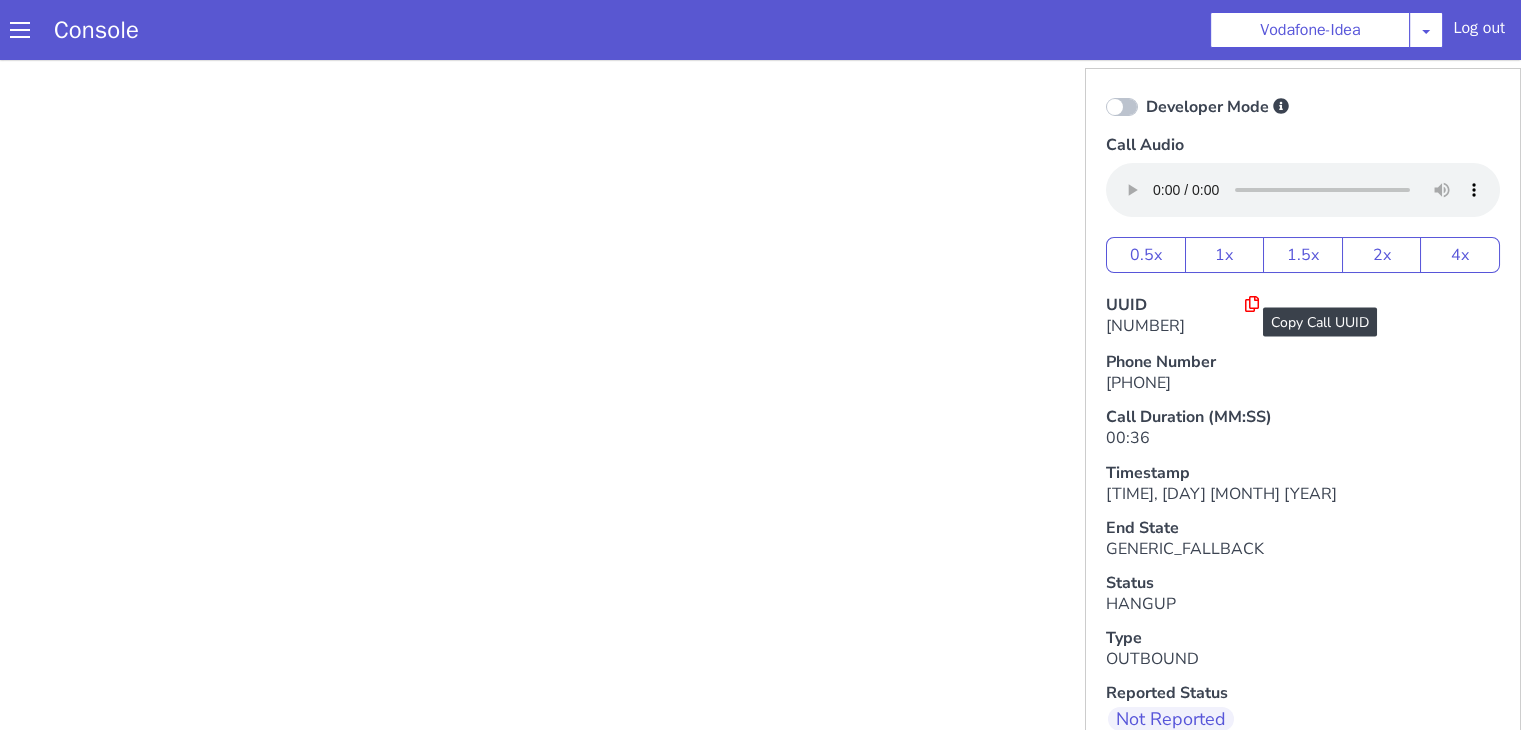 click 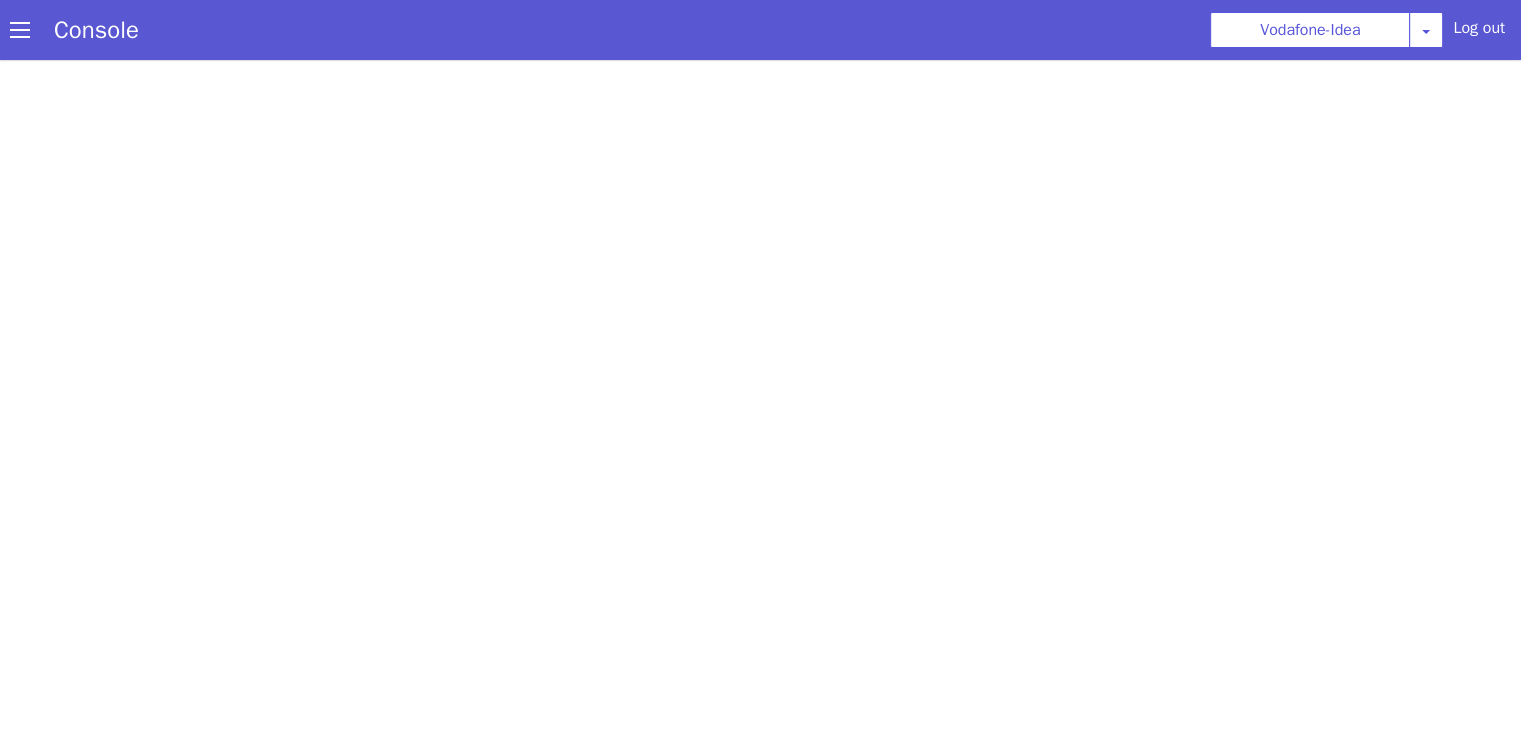 scroll, scrollTop: 0, scrollLeft: 0, axis: both 